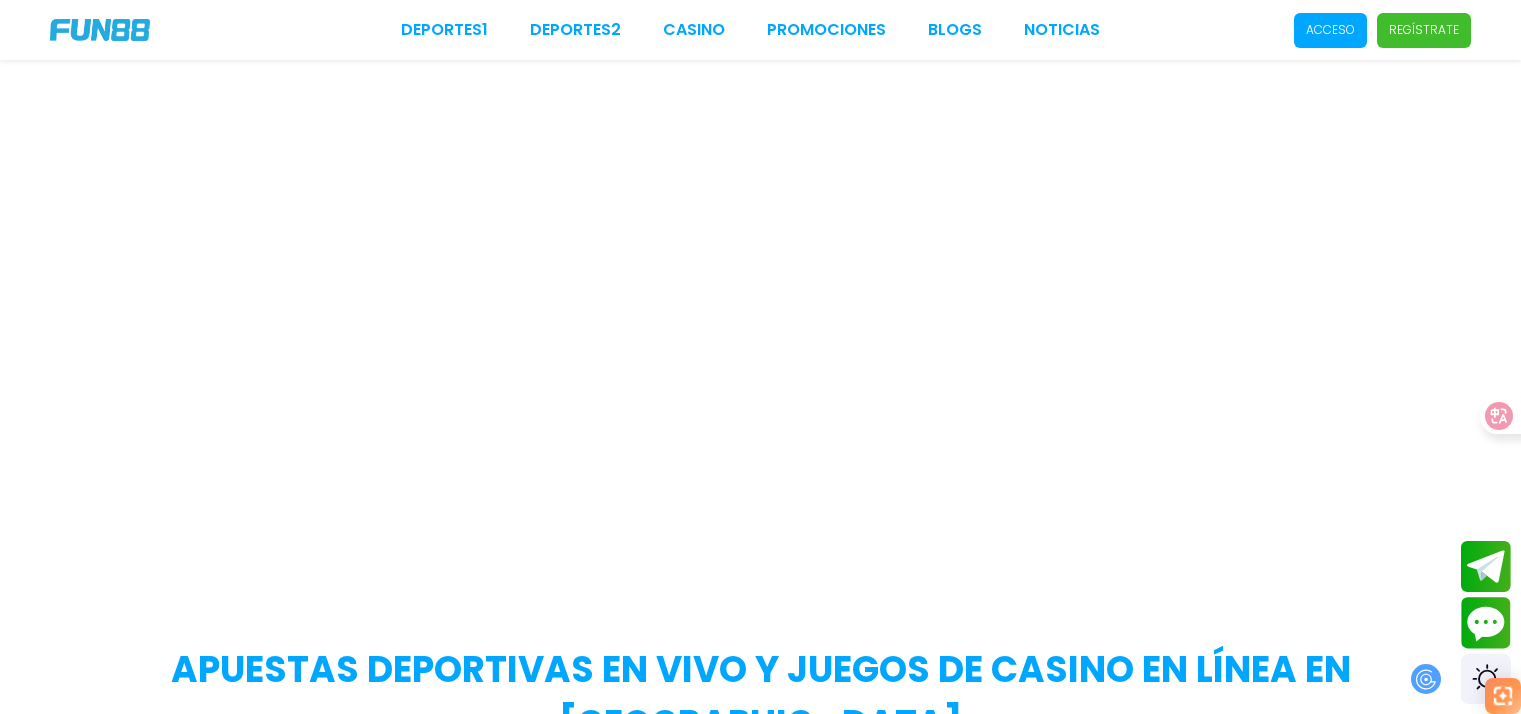 scroll, scrollTop: 0, scrollLeft: 0, axis: both 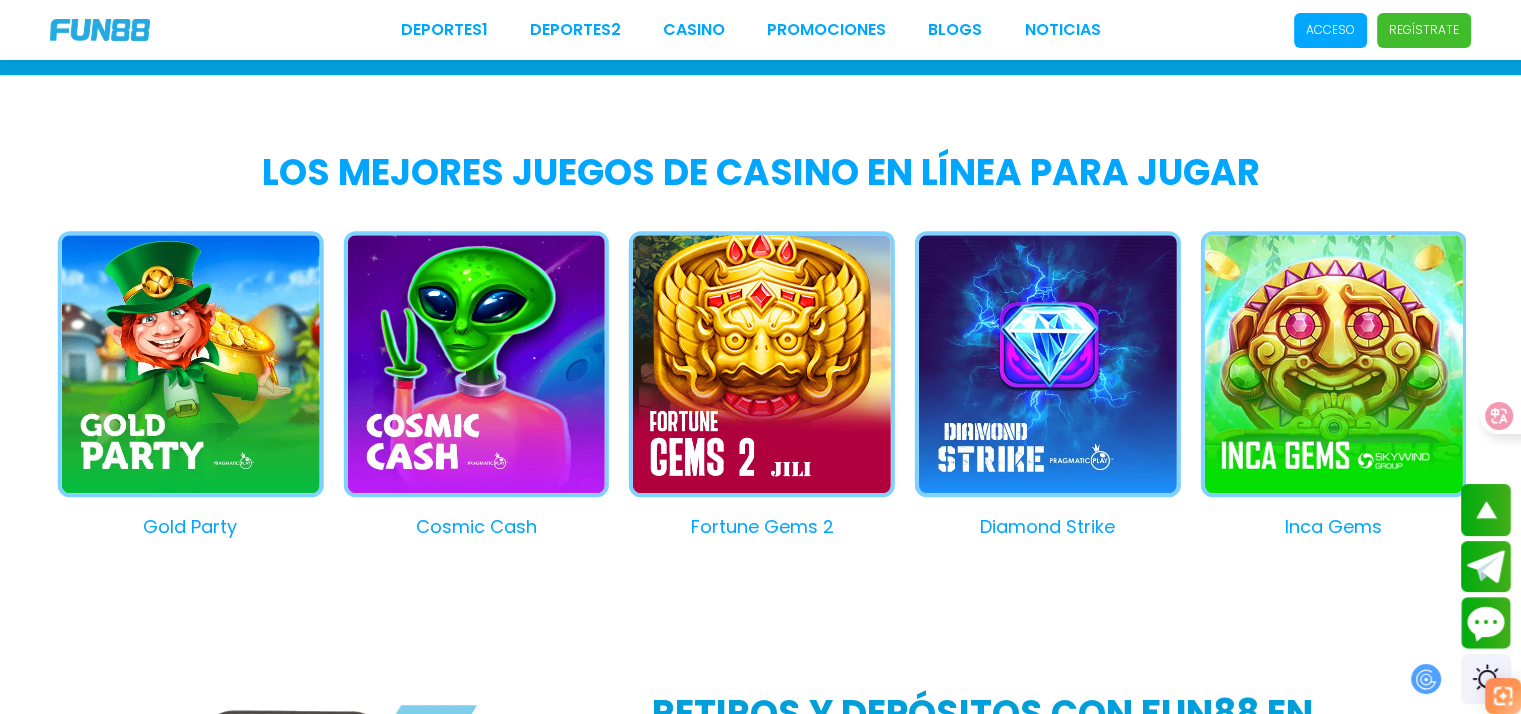 click on "Acceso" at bounding box center [1330, 30] 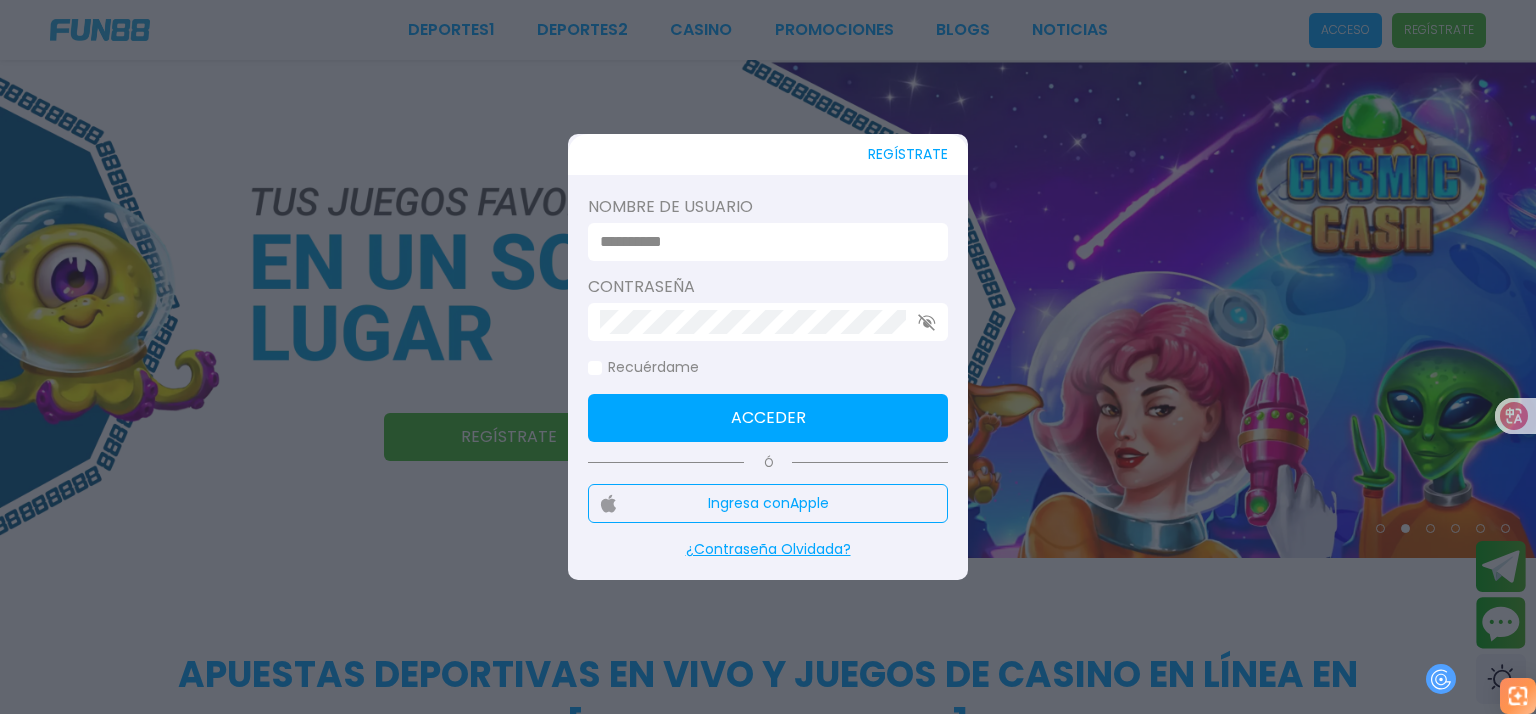 click on "REGÍSTRATE" at bounding box center [908, 154] 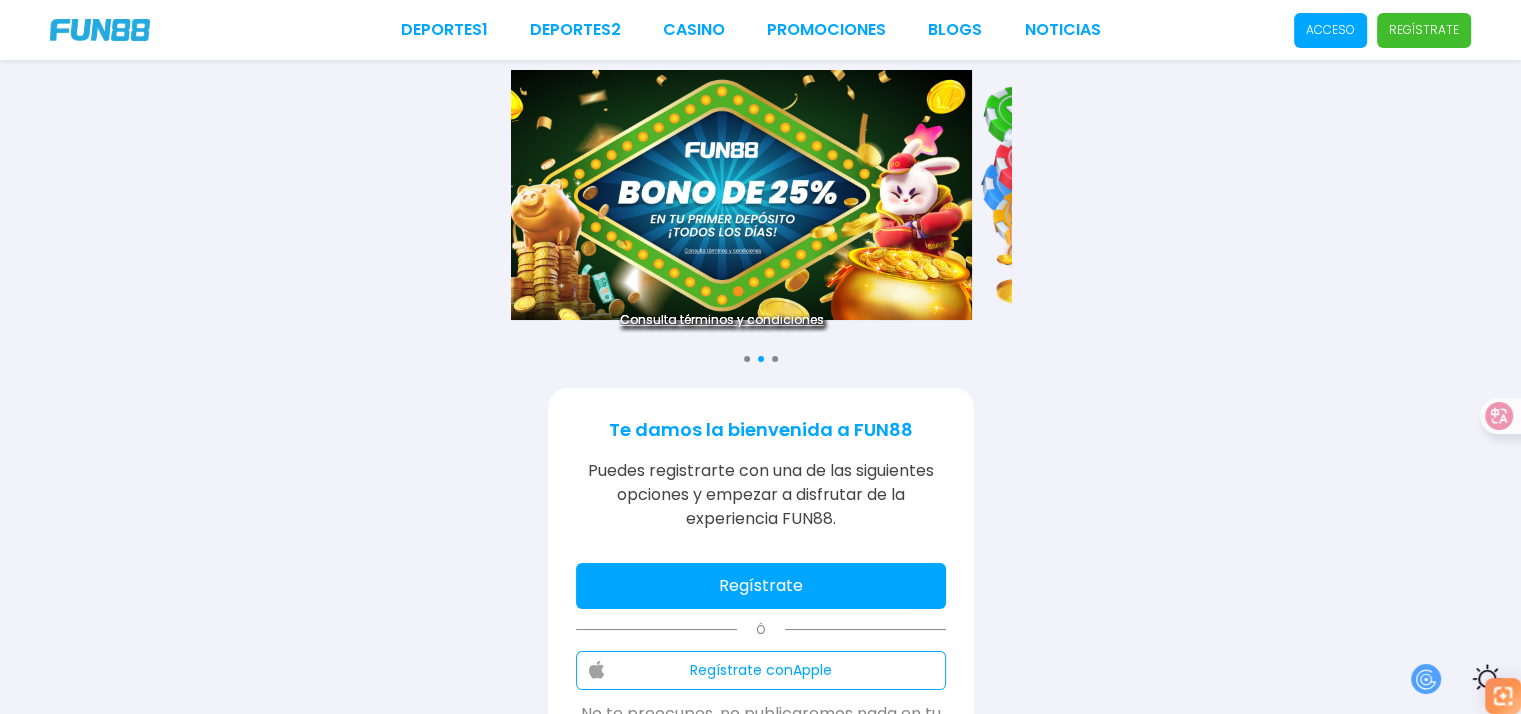drag, startPoint x: 618, startPoint y: 219, endPoint x: 1114, endPoint y: 222, distance: 496.00906 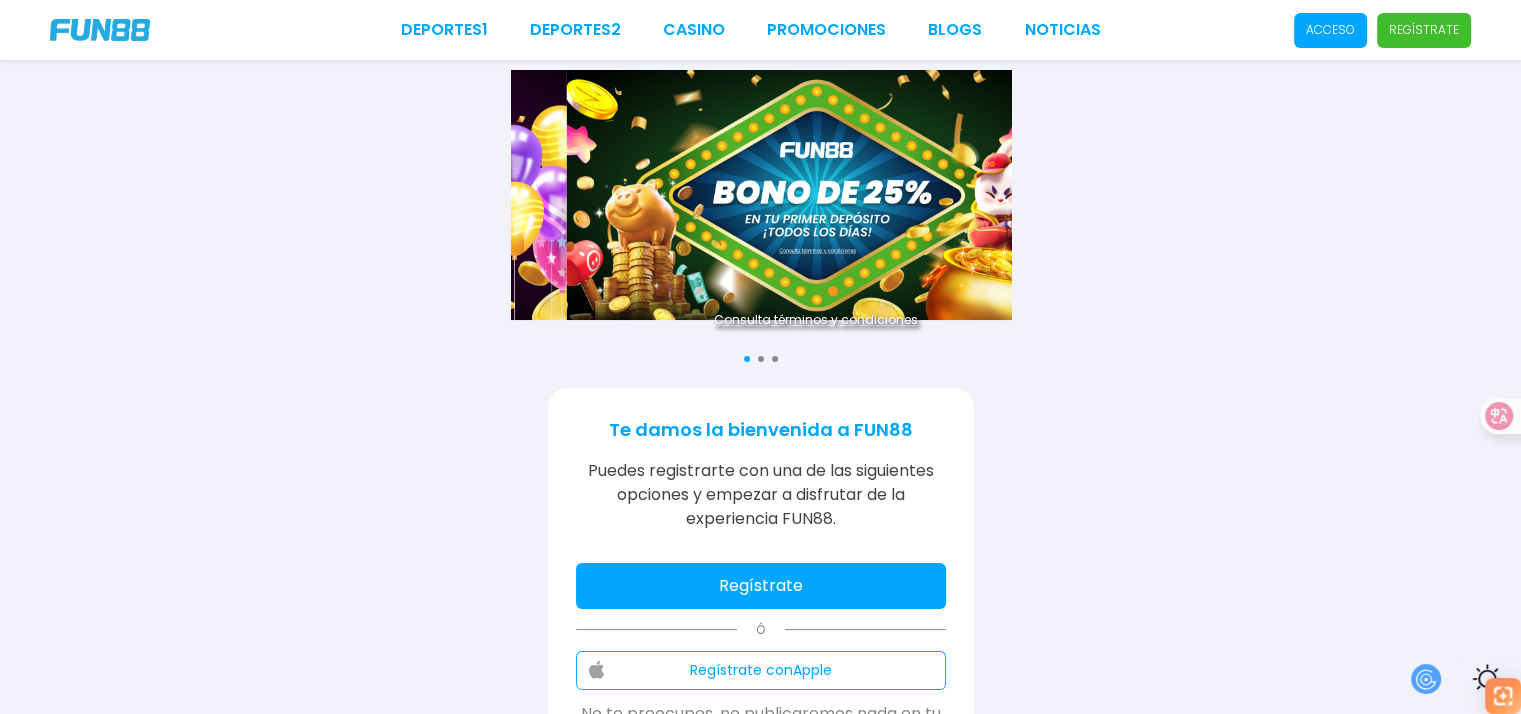 drag, startPoint x: 692, startPoint y: 207, endPoint x: 741, endPoint y: 231, distance: 54.56189 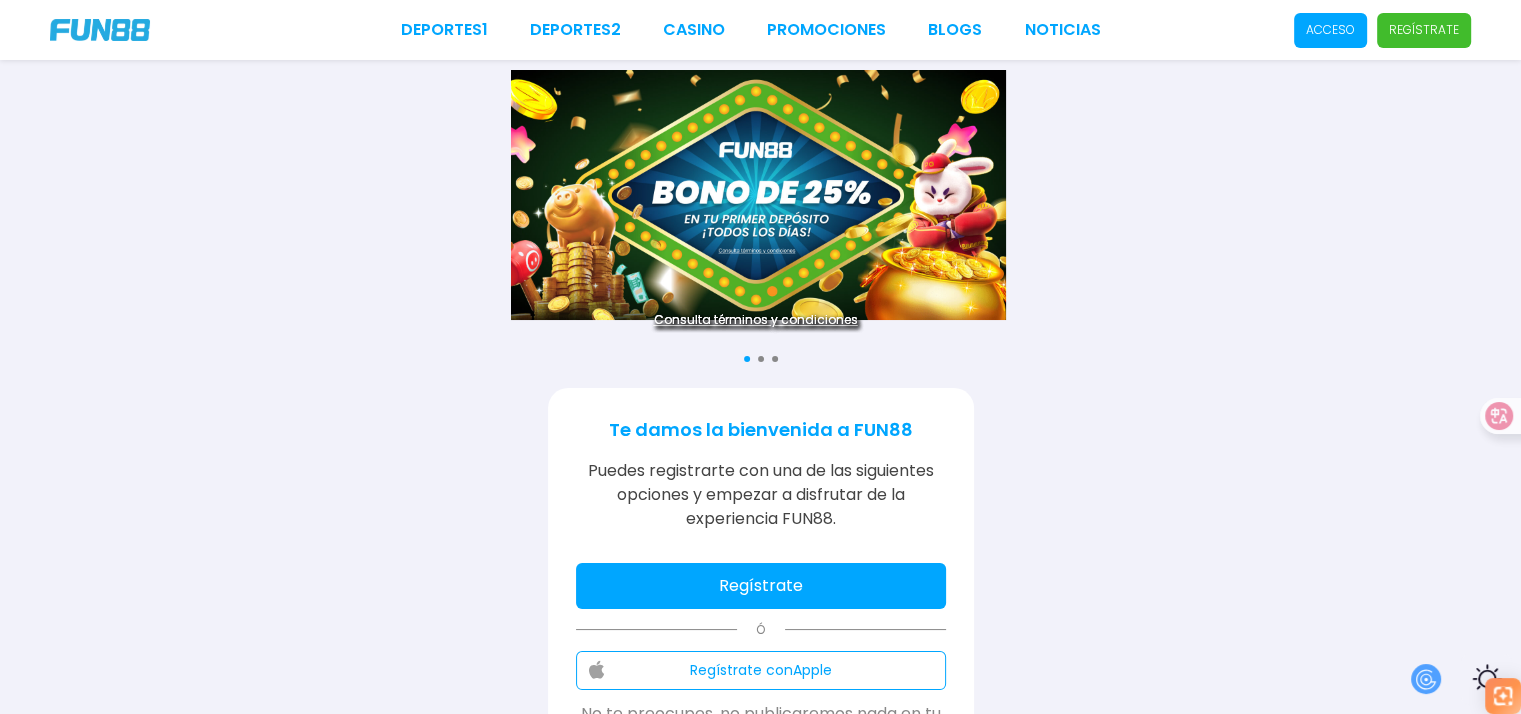 drag, startPoint x: 896, startPoint y: 217, endPoint x: 504, endPoint y: 216, distance: 392.00128 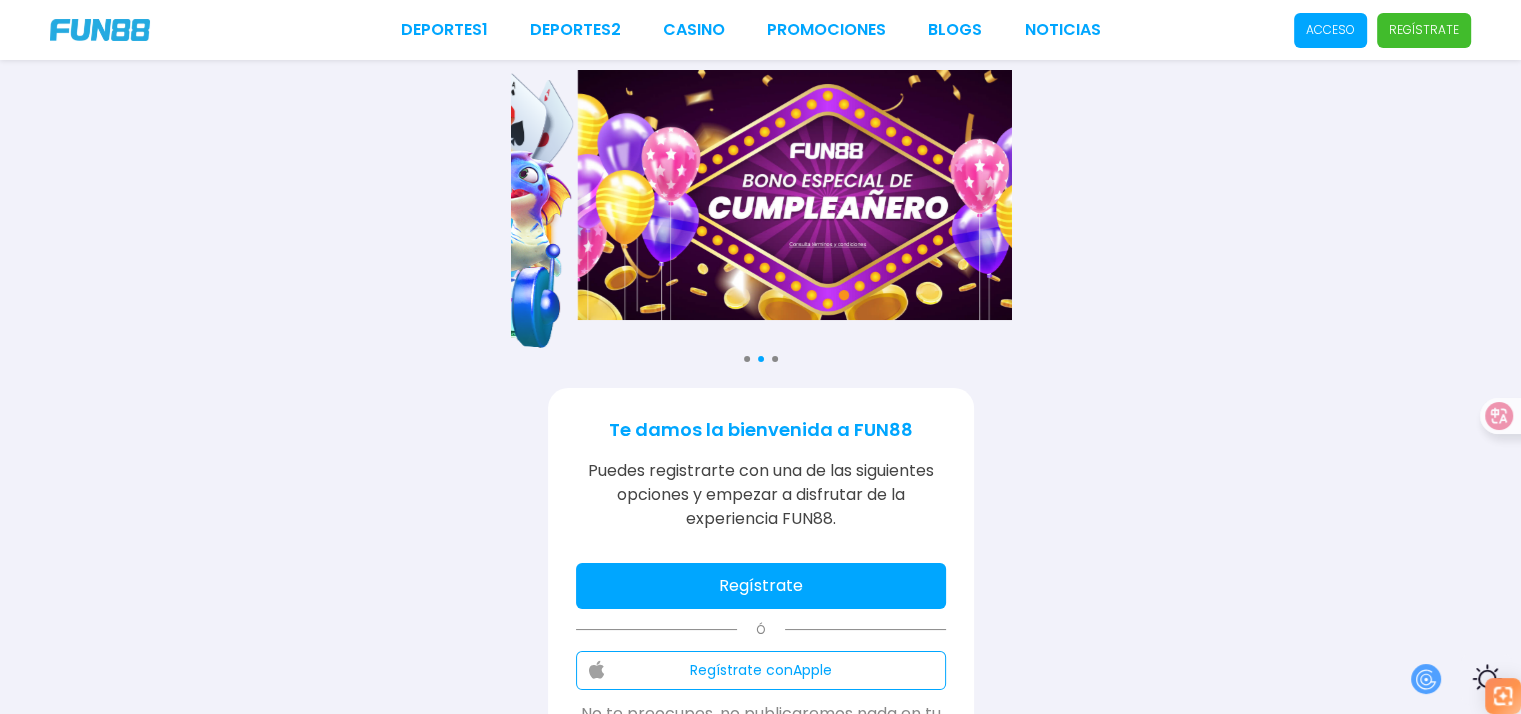 drag, startPoint x: 910, startPoint y: 208, endPoint x: 464, endPoint y: 209, distance: 446.00113 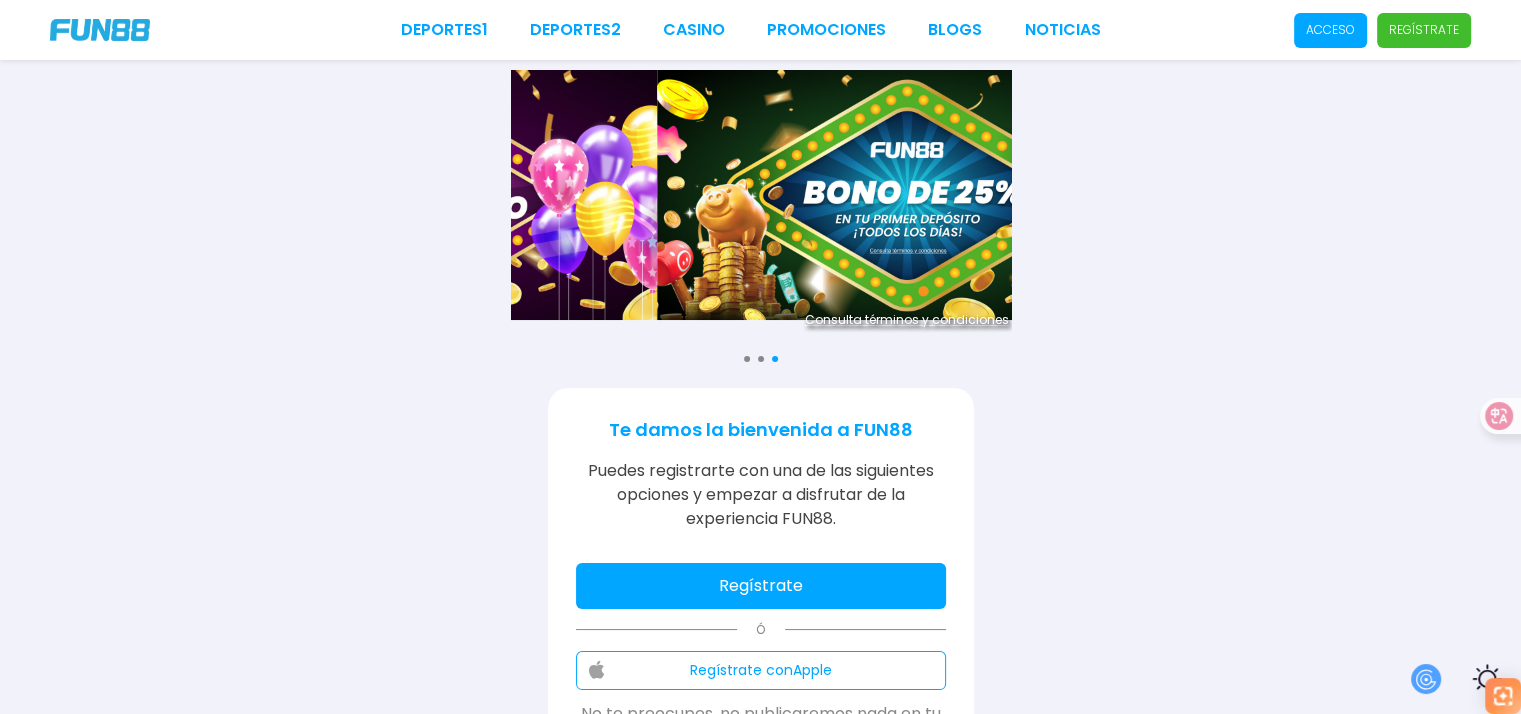 drag, startPoint x: 949, startPoint y: 223, endPoint x: 551, endPoint y: 218, distance: 398.0314 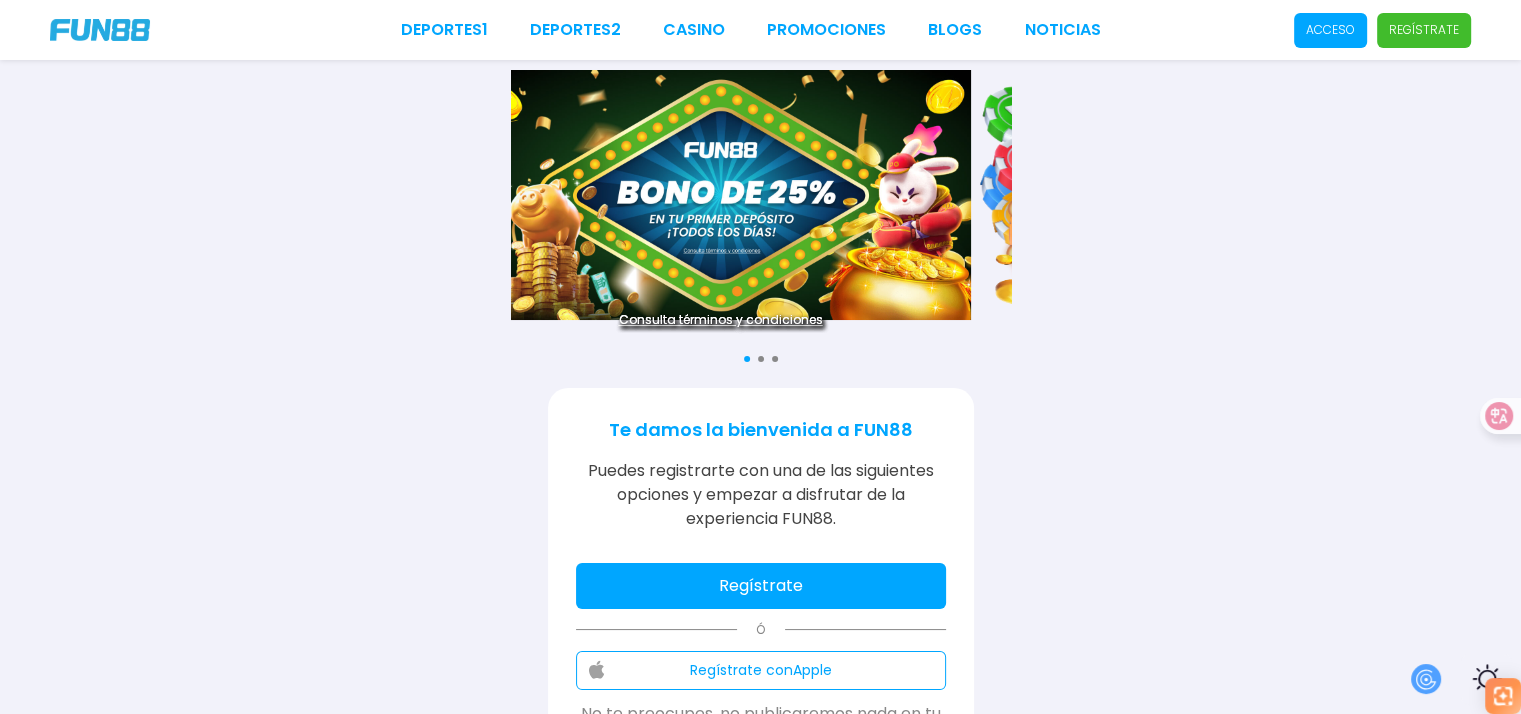drag, startPoint x: 923, startPoint y: 223, endPoint x: 883, endPoint y: 228, distance: 40.311287 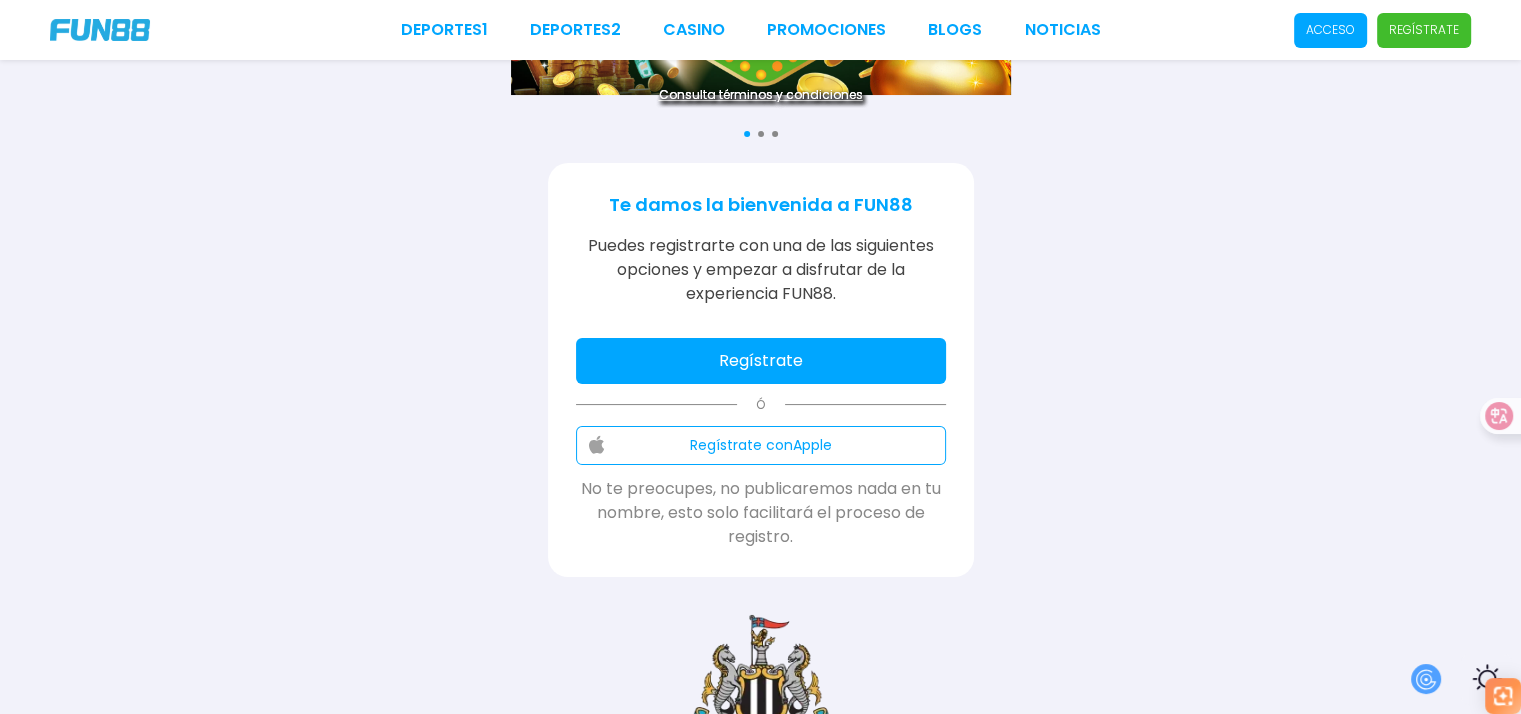 scroll, scrollTop: 200, scrollLeft: 0, axis: vertical 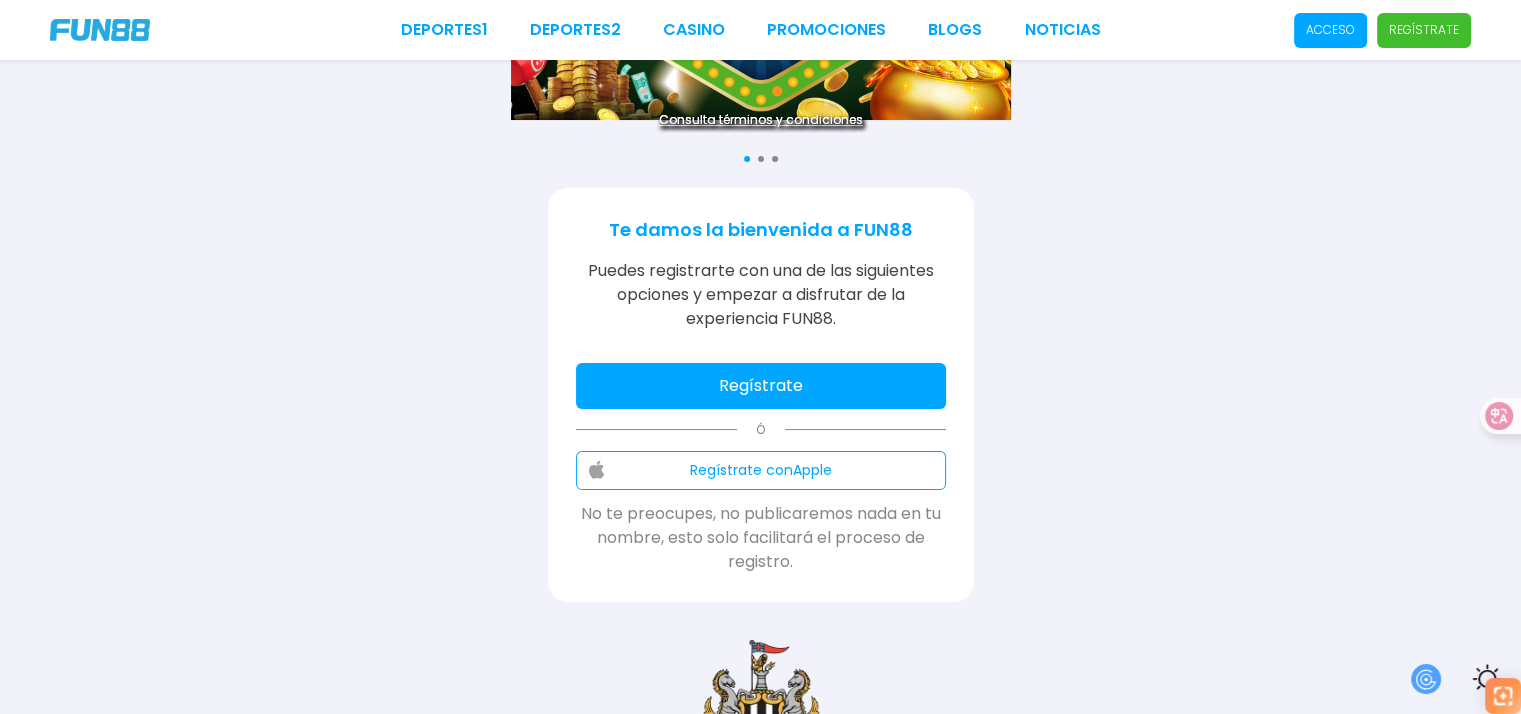 click on "Consulta términos y condiciones Consulta términos y condiciones Consulta términos y condiciones Te damos la bienvenida a FUN88 Puedes registrarte con una de las siguientes opciones y empezar a disfrutar de la experiencia FUN88. Regístrate Ó Regístrate con  Apple No te preocupes, no publicaremos nada en tu nombre, esto solo facilitará el proceso de registro. Newcastle United FC" at bounding box center [760, 308] 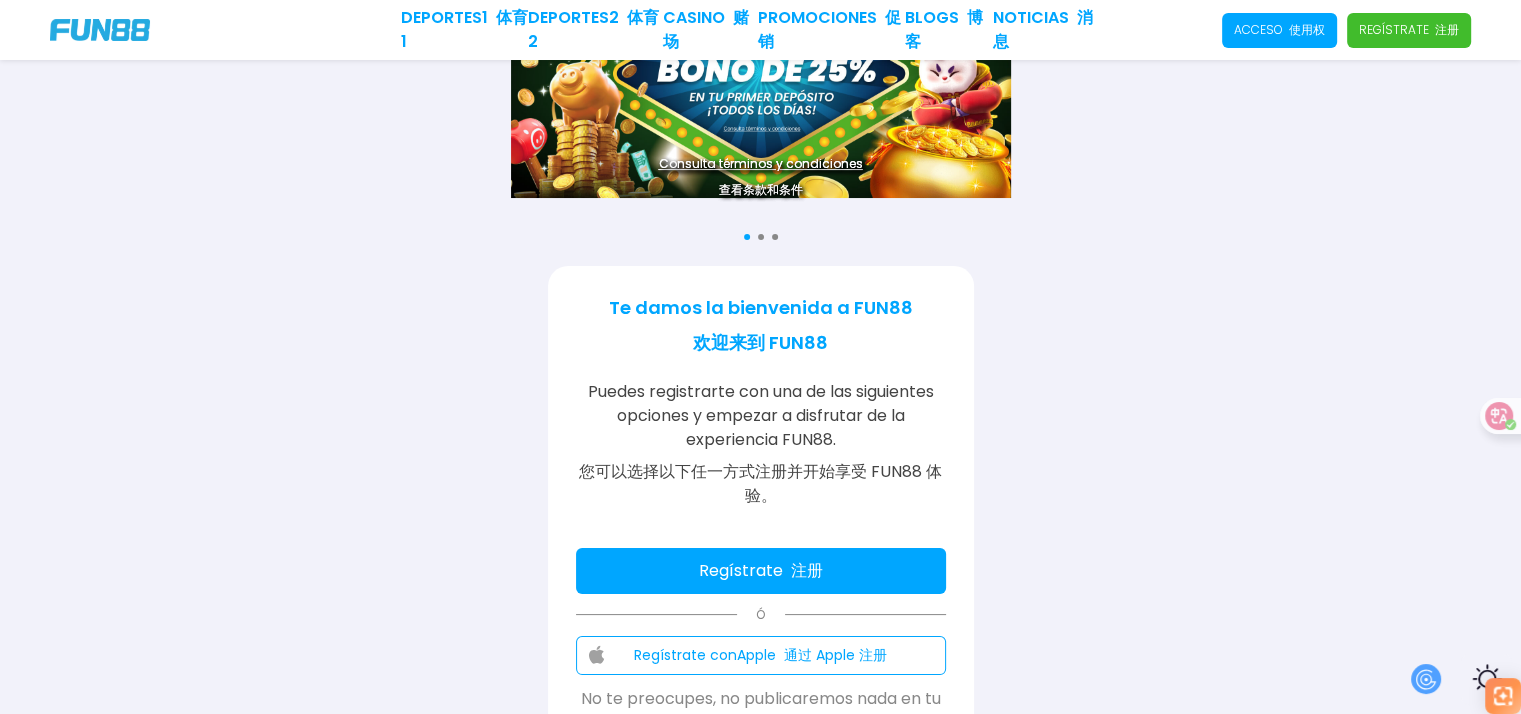 scroll, scrollTop: 0, scrollLeft: 0, axis: both 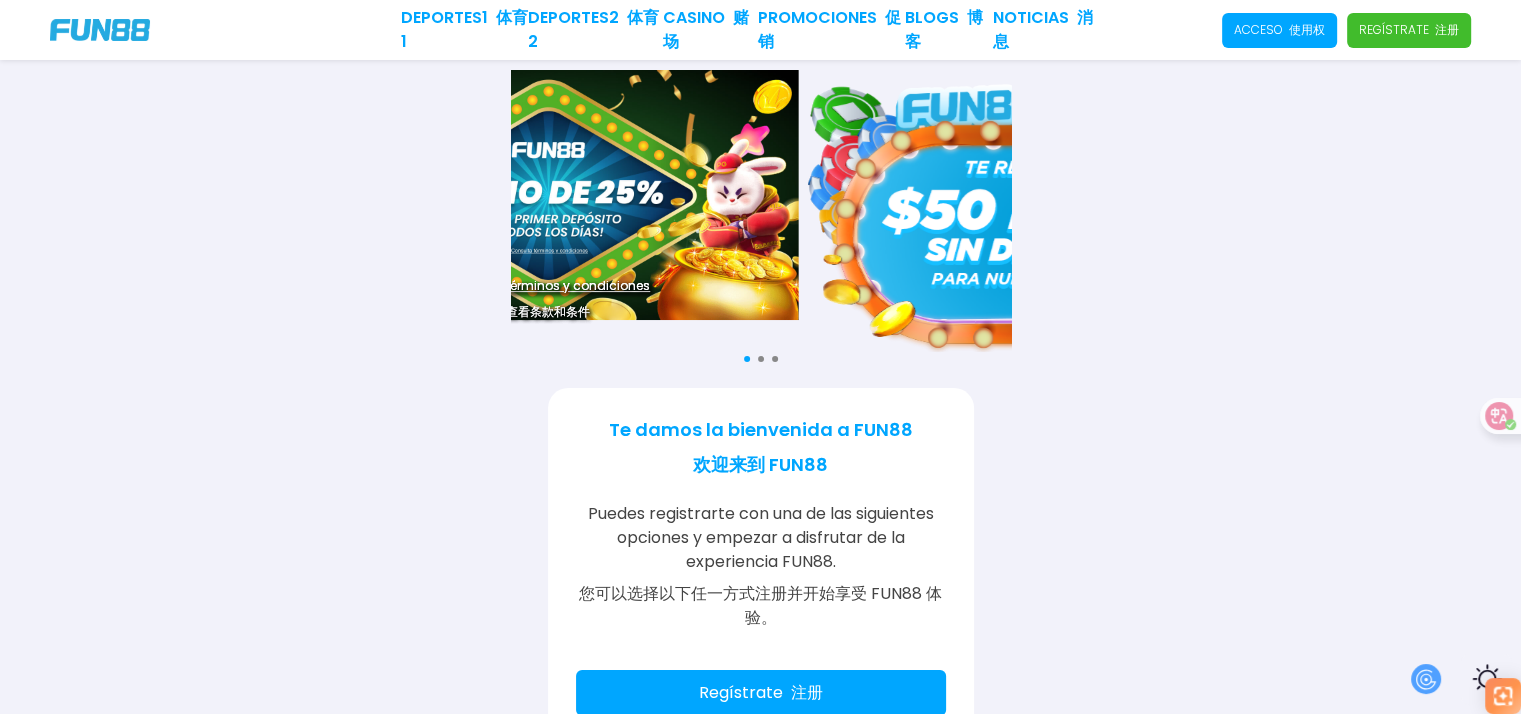 drag, startPoint x: 945, startPoint y: 251, endPoint x: 733, endPoint y: 251, distance: 212 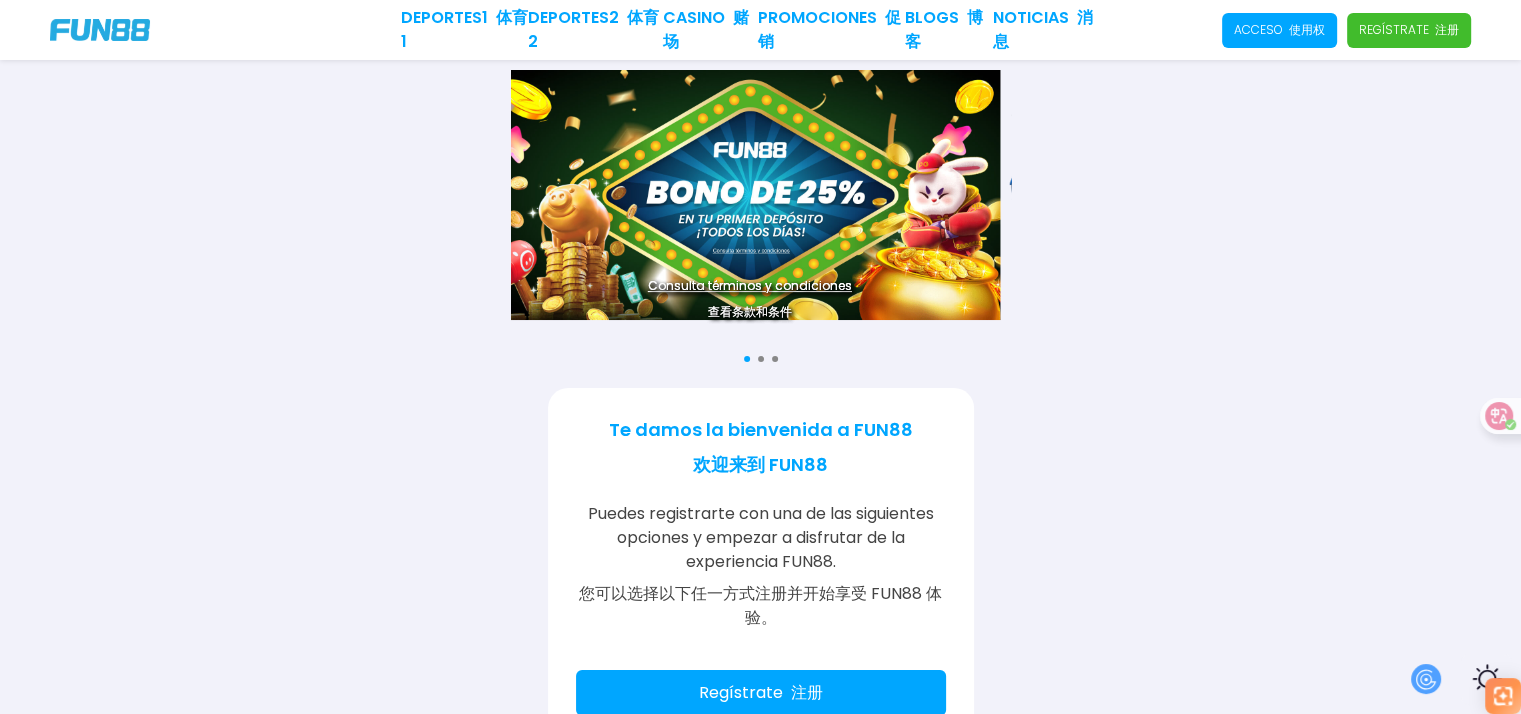 drag, startPoint x: 914, startPoint y: 222, endPoint x: 466, endPoint y: 220, distance: 448.00446 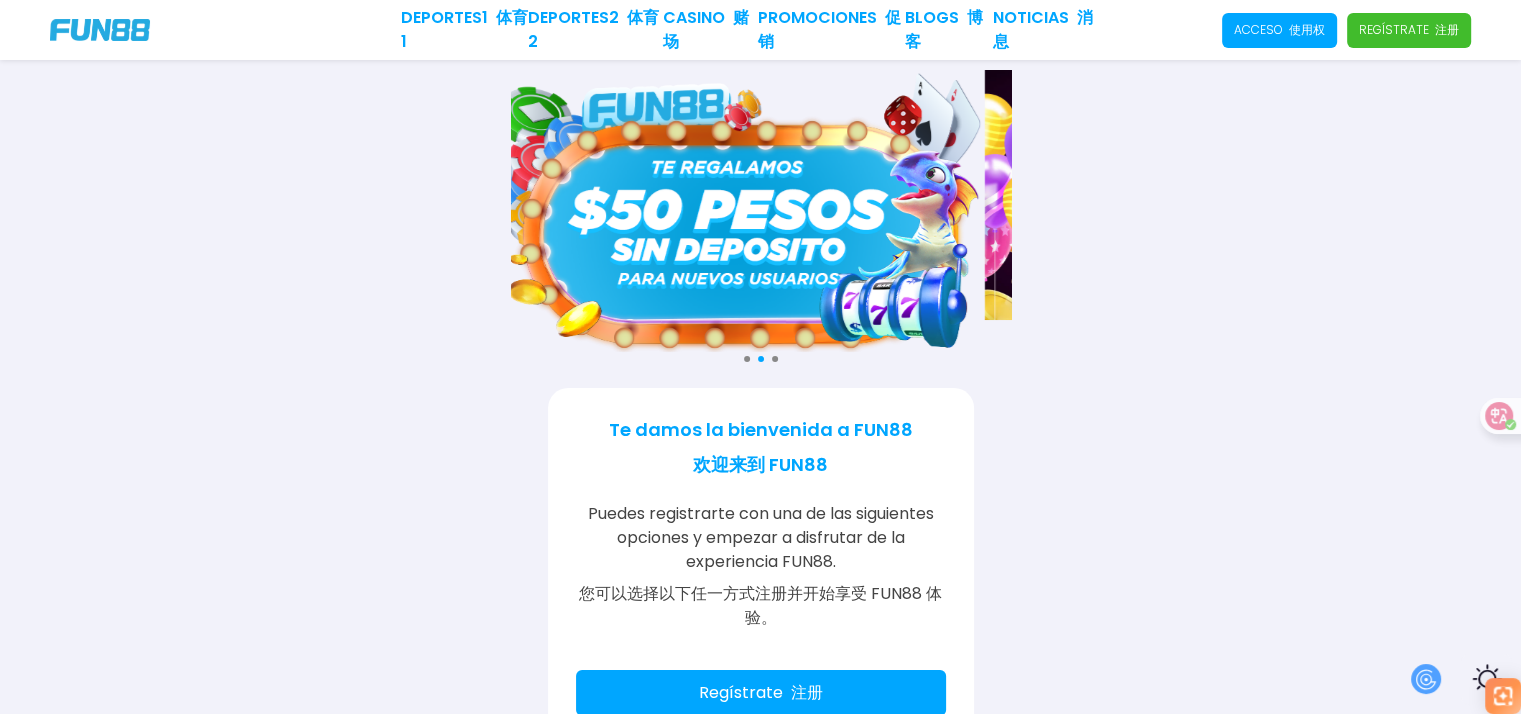drag, startPoint x: 920, startPoint y: 209, endPoint x: 892, endPoint y: 207, distance: 28.071337 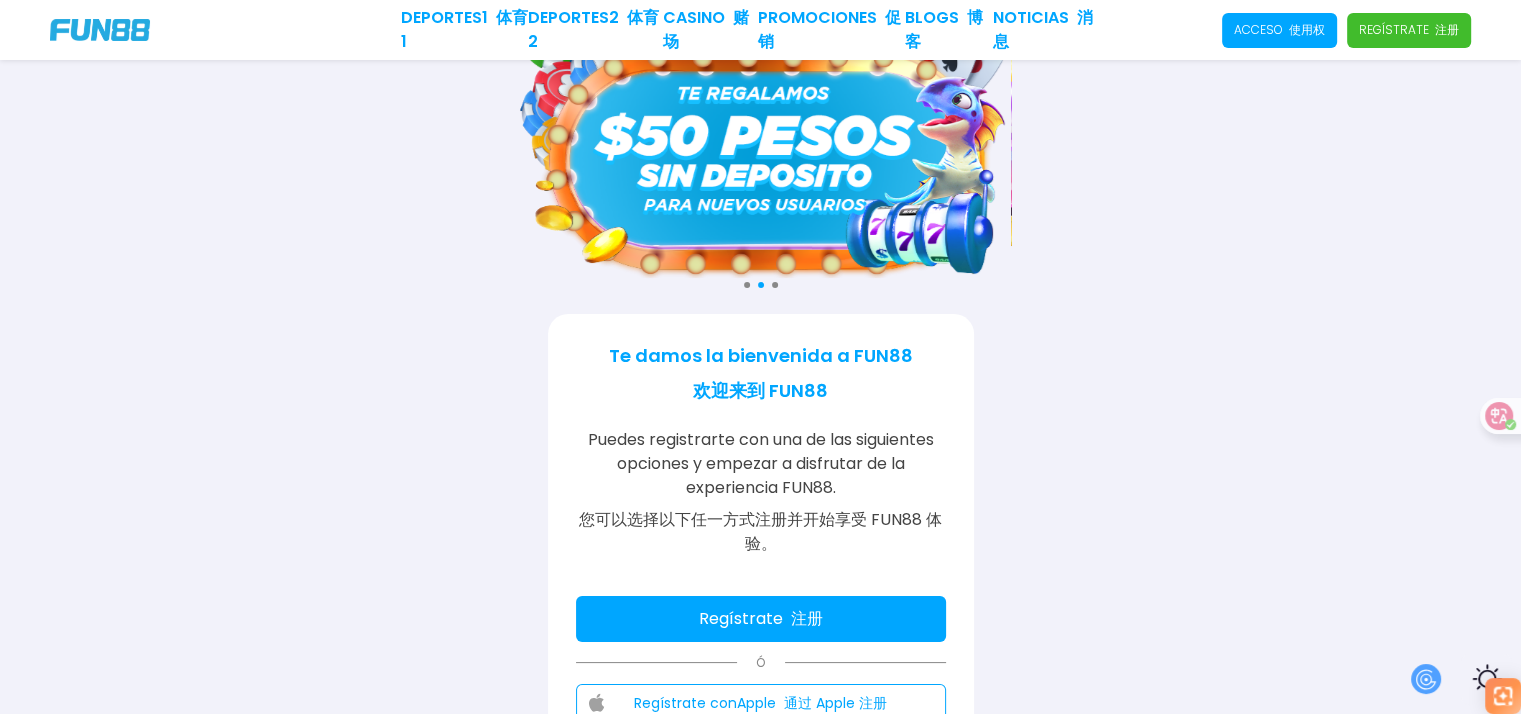 scroll, scrollTop: 0, scrollLeft: 0, axis: both 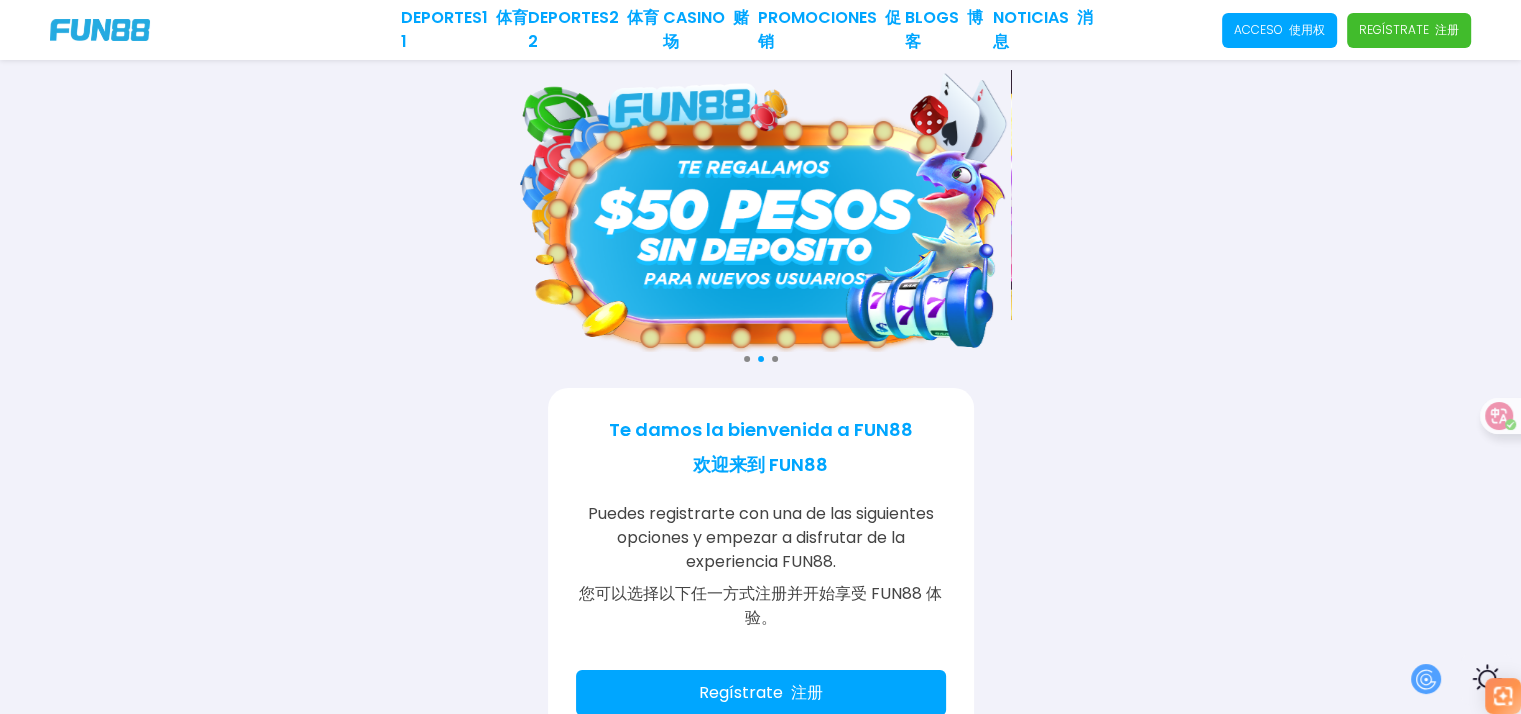 click on "Consulta términos y condiciones 查看条款和条件 Consulta términos y condiciones 查看条款和条件 Consulta términos y condiciones 查看条款和条件" at bounding box center (760, 211) 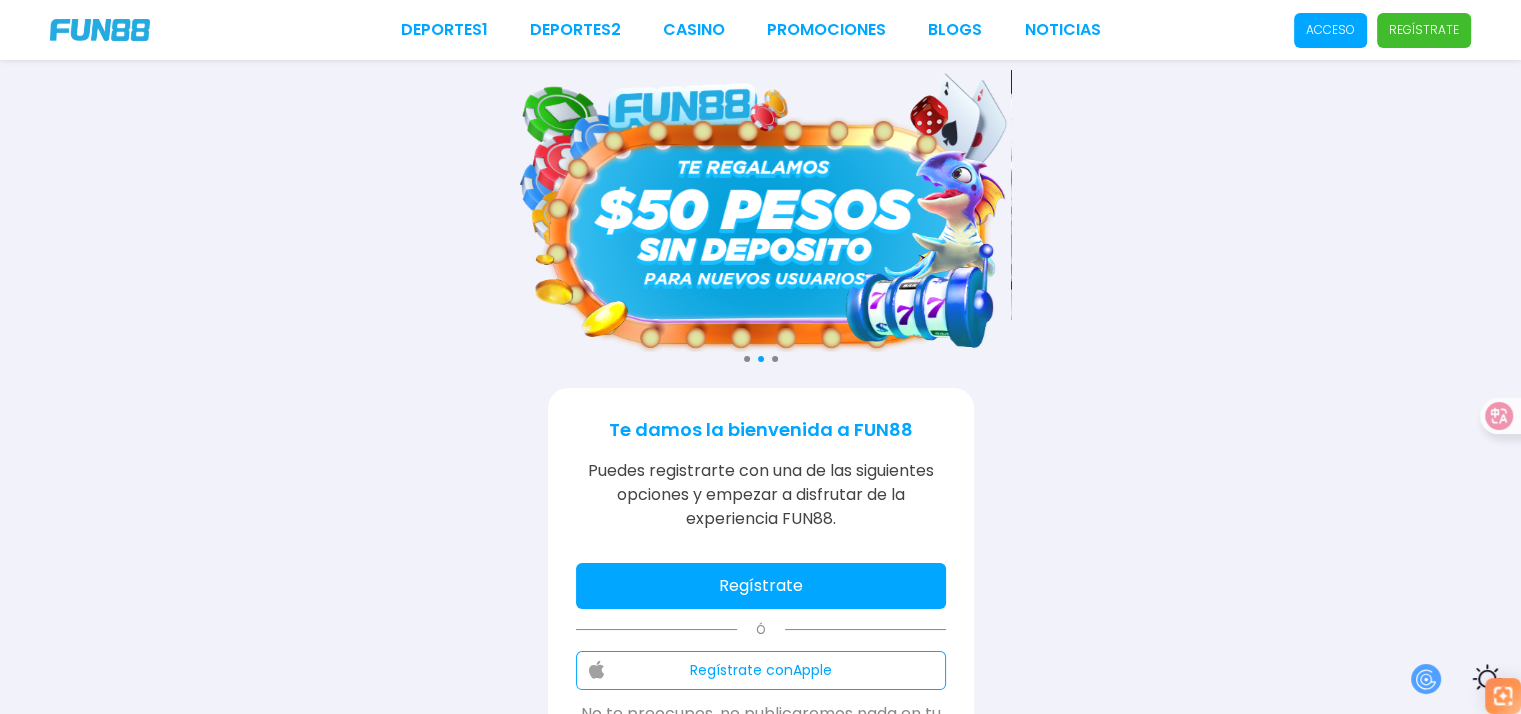 click on "Consulta términos y condiciones Consulta términos y condiciones Consulta términos y condiciones" at bounding box center [760, 211] 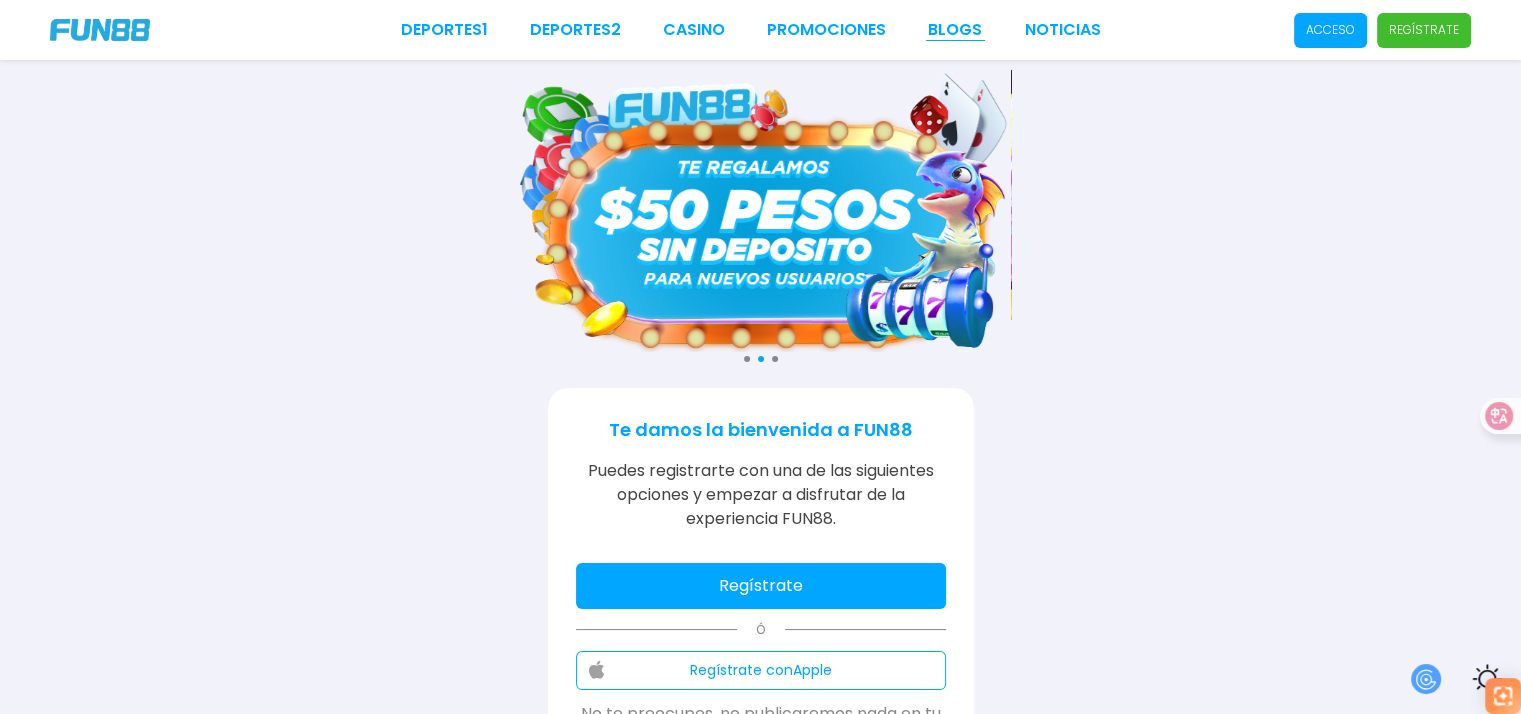click on "BLOGS" at bounding box center (955, 30) 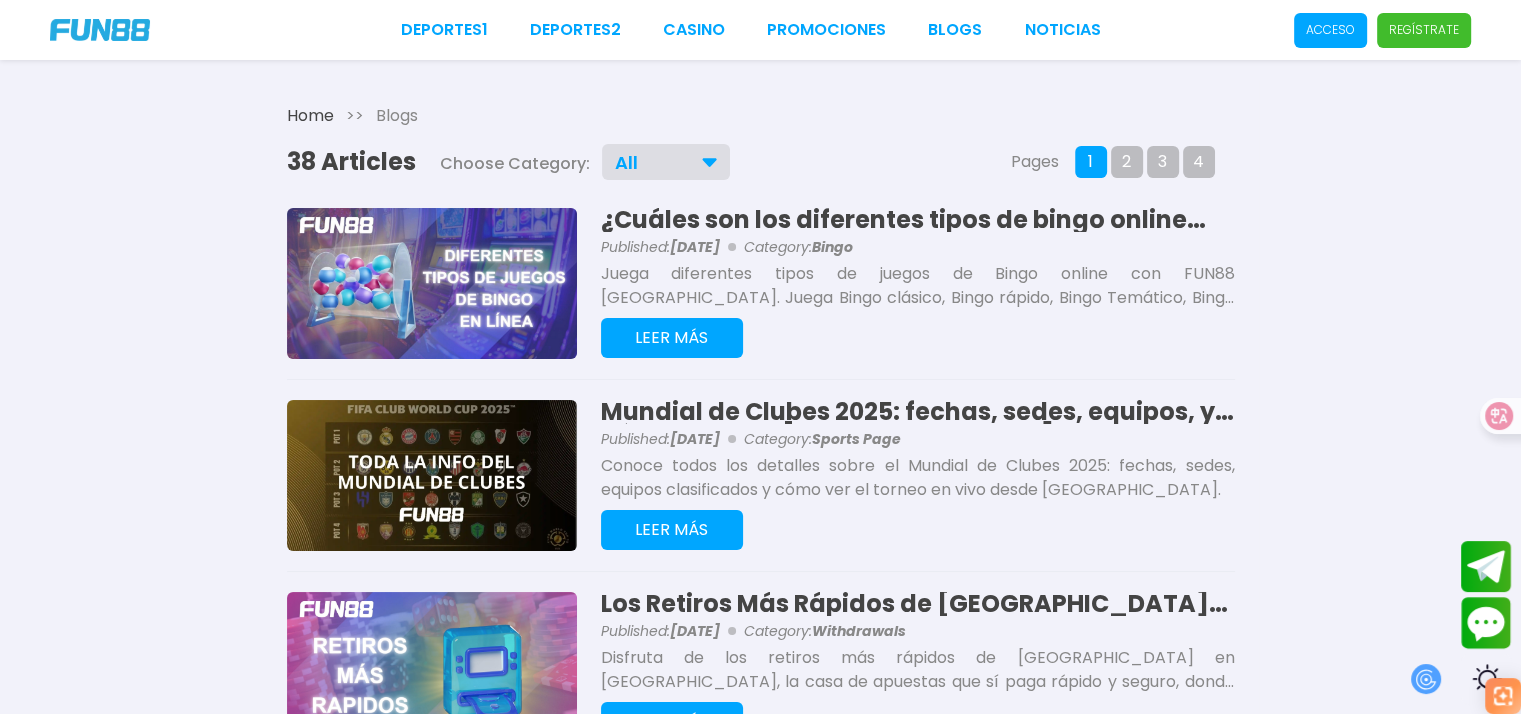 click on "Home >> Blogs 38 Articles Choose Category: All All Bingo Blackjack Caliente Cards Casino Gambling Jackpot Live Los mejores sitios de apuestas en línea Nuevo Other Plinko Promotions Ruleta Slots Sponsors Sports Page Sportsbook Withdrawals Pages 1 2 3 4 ¿Cuáles son los diferentes tipos de bingo online disponibles en FUN88? Published:  July 02, 2025 Category:  Bingo Juega diferentes tipos de juegos de Bingo online con FUN88 México. Juega Bingo clásico, Bingo rápido, Bingo Temático, Bingo en Vivo, Binjuegos y muchos más. LEER MÁS Mundial de Clubes 2025: fechas, sedes, equipos, y cómo verlo en México Published:  June 13, 2025 Category:  Sports Page Conoce todos los detalles sobre el Mundial de Clubes 2025: fechas, sedes, equipos clasificados y cómo ver el torneo en vivo desde México. LEER MÁS Los Retiros Más Rápidos de México en FUN88 Published:  May 30, 2025 Category:  Withdrawals LEER MÁS ¿Por qué Jugar en las Mesas en vivo en FUN88? Published:  May 30, 2025 Category:  Live LEER MÁS Ruleta 1" at bounding box center (760, 1128) 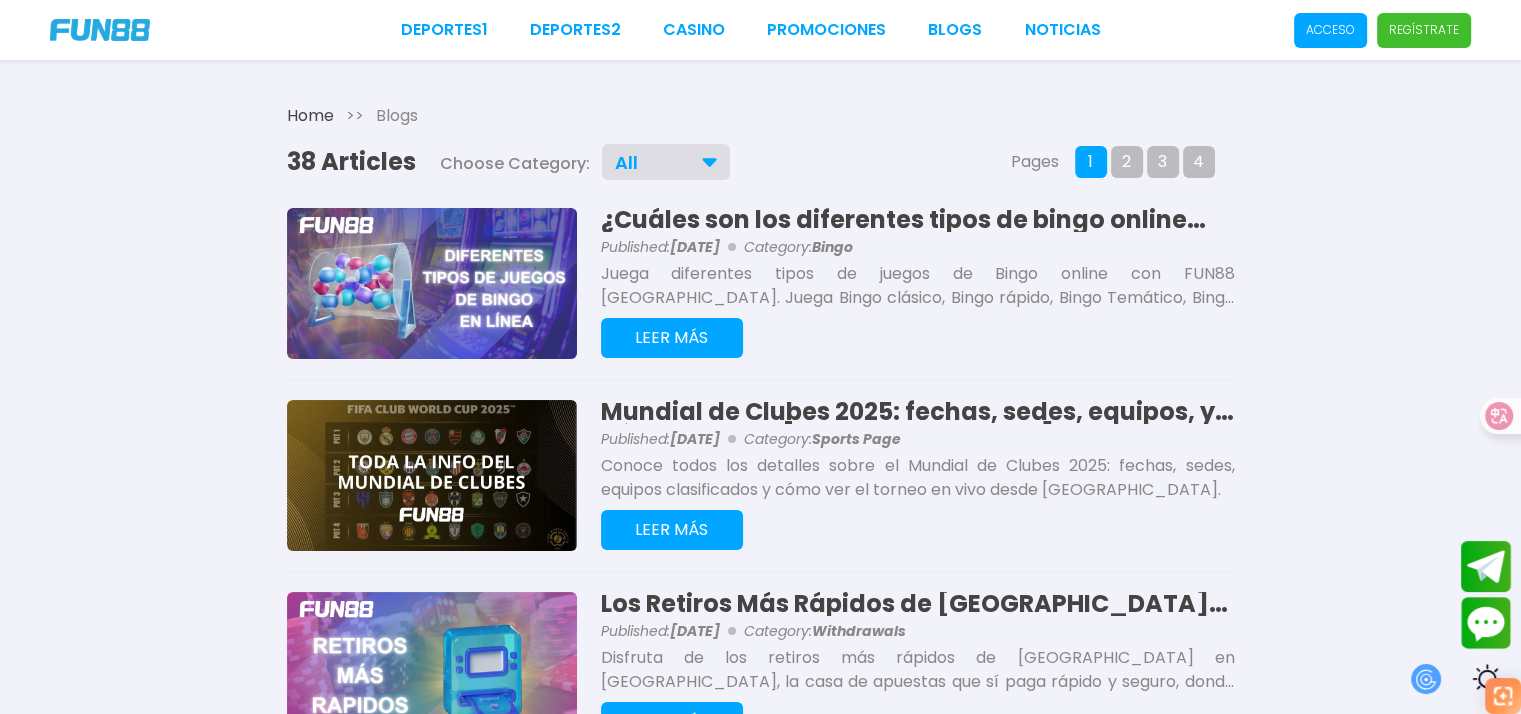 click on "Home >> Blogs 38 Articles Choose Category: All All Bingo Blackjack Caliente Cards Casino Gambling Jackpot Live Los mejores sitios de apuestas en línea Nuevo Other Plinko Promotions Ruleta Slots Sponsors Sports Page Sportsbook Withdrawals Pages 1 2 3 4 ¿Cuáles son los diferentes tipos de bingo online disponibles en FUN88? Published:  July 02, 2025 Category:  Bingo Juega diferentes tipos de juegos de Bingo online con FUN88 México. Juega Bingo clásico, Bingo rápido, Bingo Temático, Bingo en Vivo, Binjuegos y muchos más. LEER MÁS Mundial de Clubes 2025: fechas, sedes, equipos, y cómo verlo en México Published:  June 13, 2025 Category:  Sports Page Conoce todos los detalles sobre el Mundial de Clubes 2025: fechas, sedes, equipos clasificados y cómo ver el torneo en vivo desde México. LEER MÁS Los Retiros Más Rápidos de México en FUN88 Published:  May 30, 2025 Category:  Withdrawals LEER MÁS ¿Por qué Jugar en las Mesas en vivo en FUN88? Published:  May 30, 2025 Category:  Live LEER MÁS Ruleta 1" at bounding box center [760, 1128] 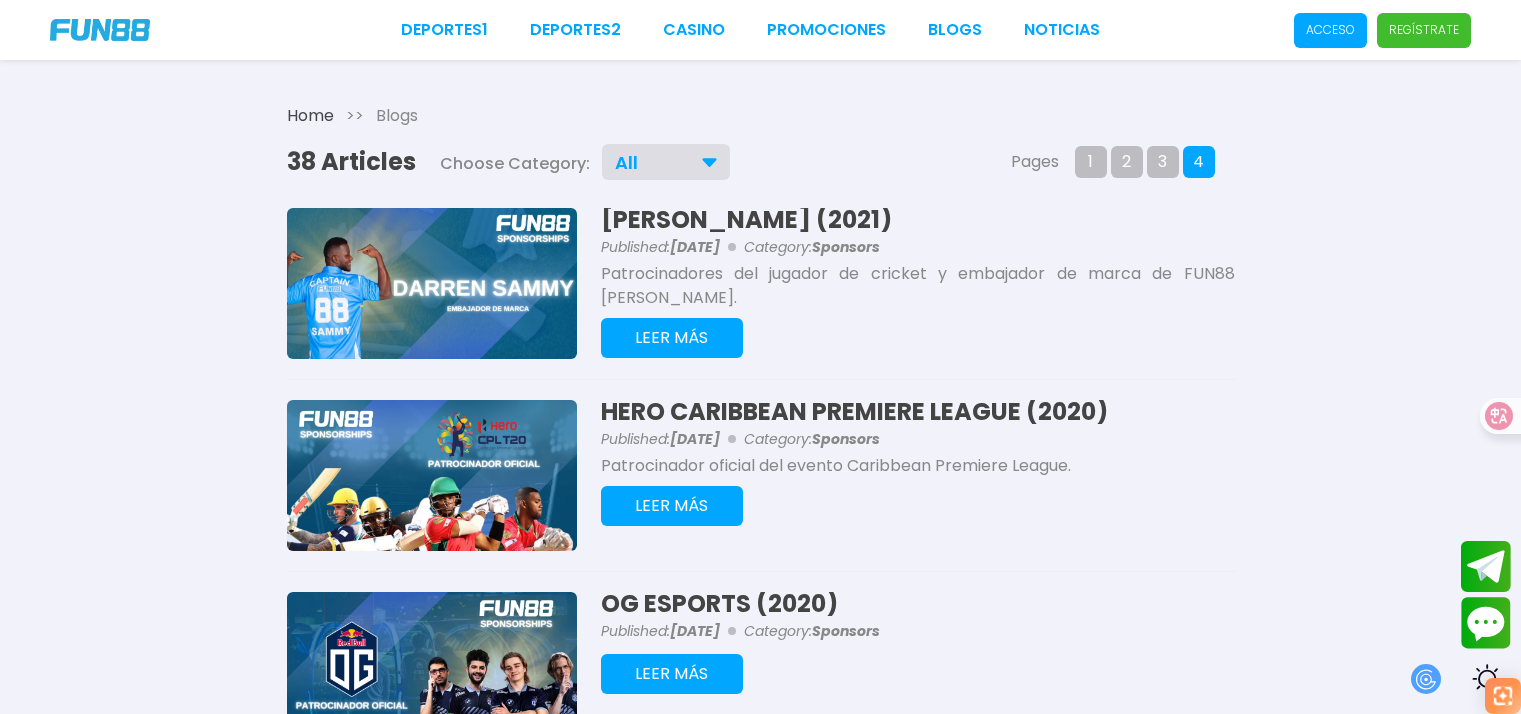 scroll, scrollTop: 0, scrollLeft: 0, axis: both 